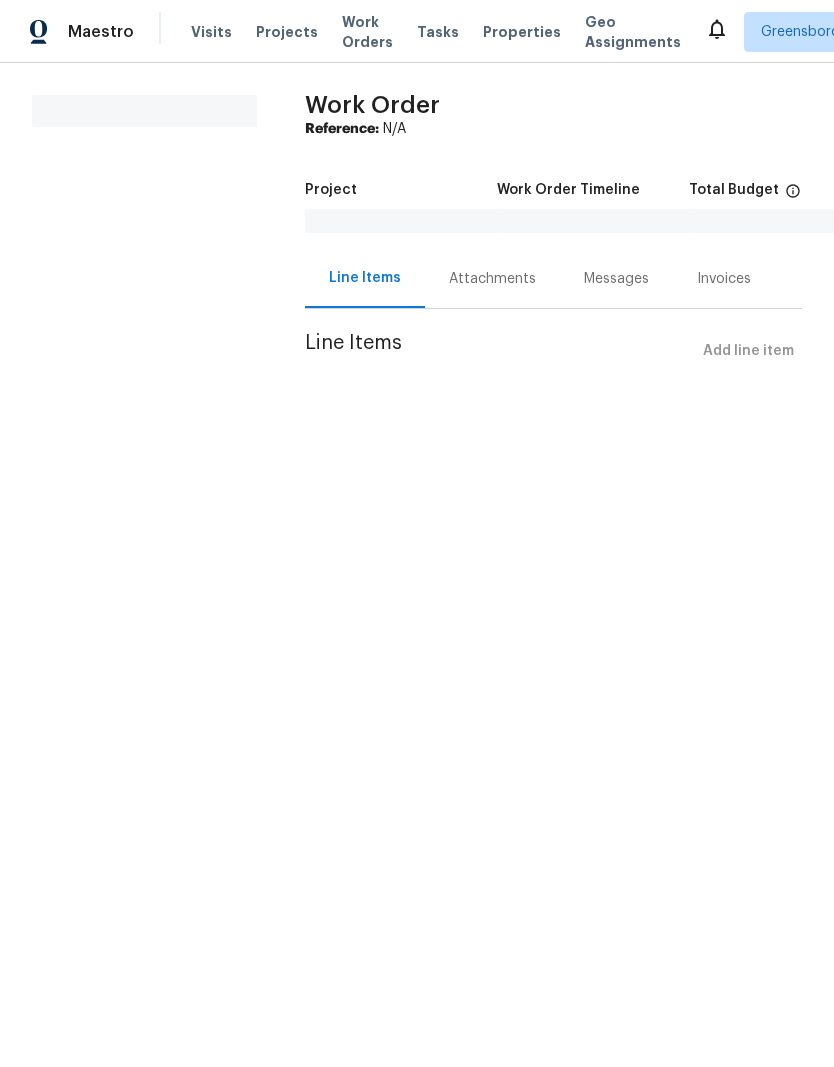 scroll, scrollTop: 0, scrollLeft: 0, axis: both 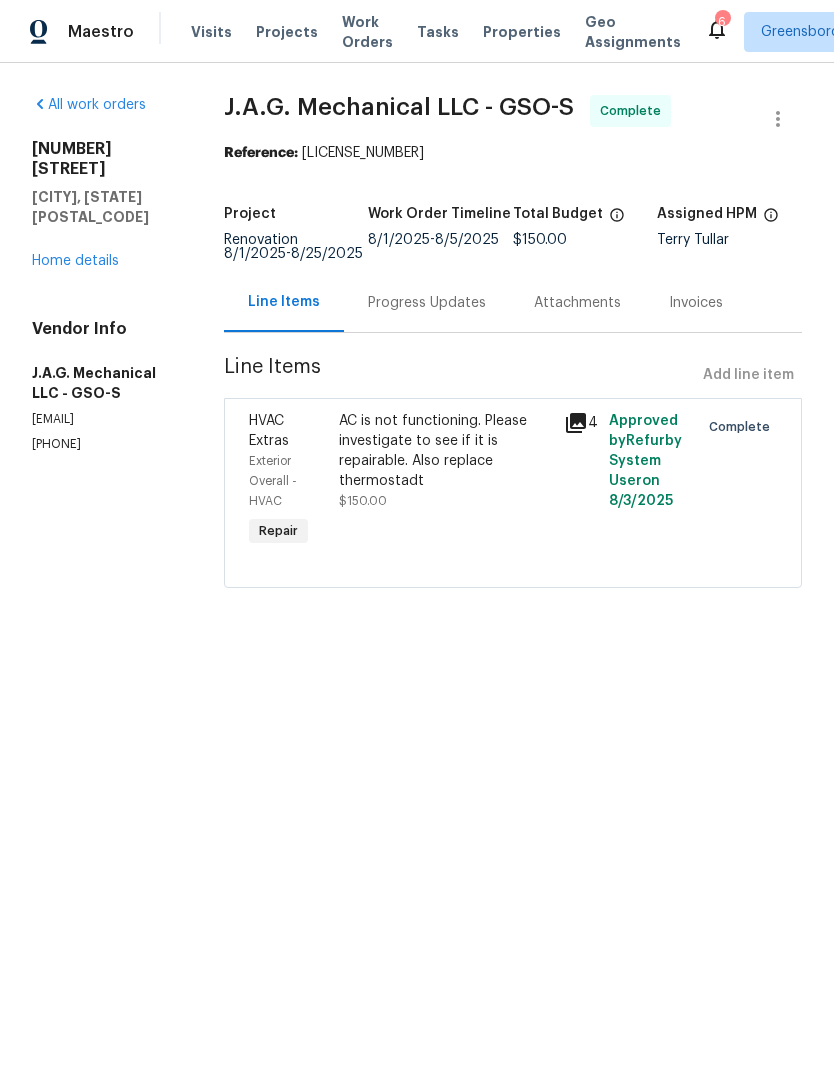 click on "Properties" at bounding box center [522, 32] 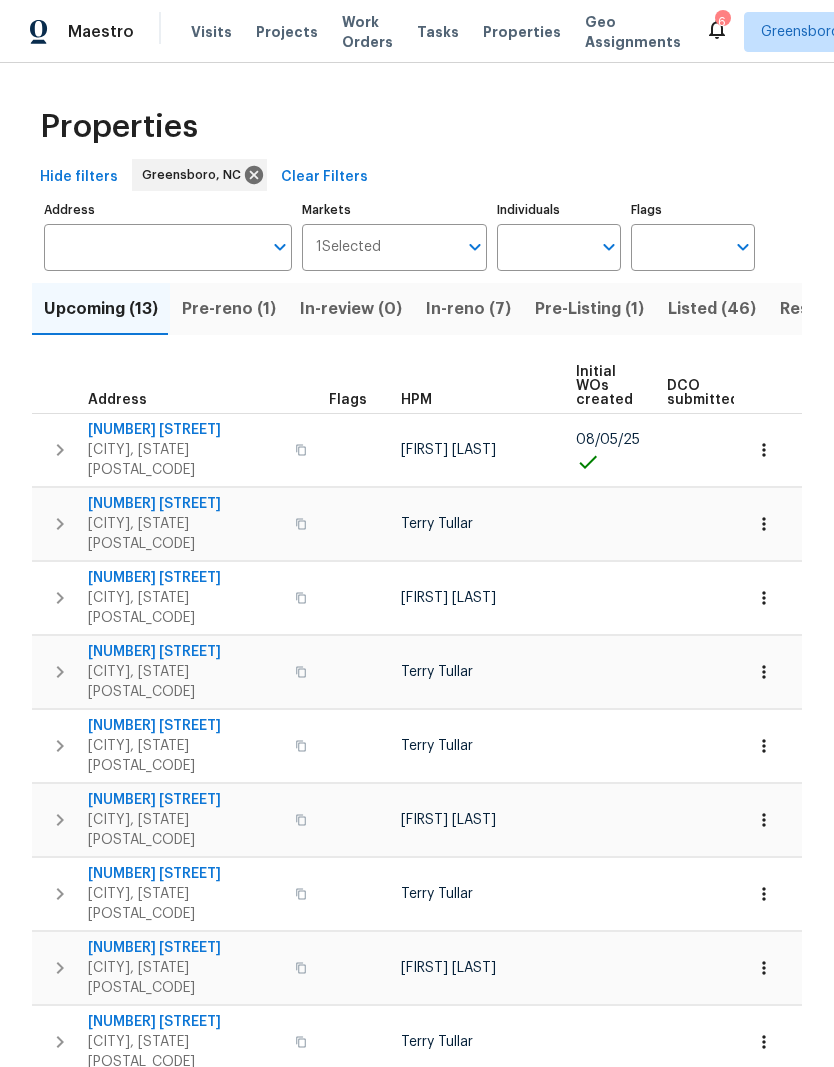 scroll, scrollTop: 0, scrollLeft: 0, axis: both 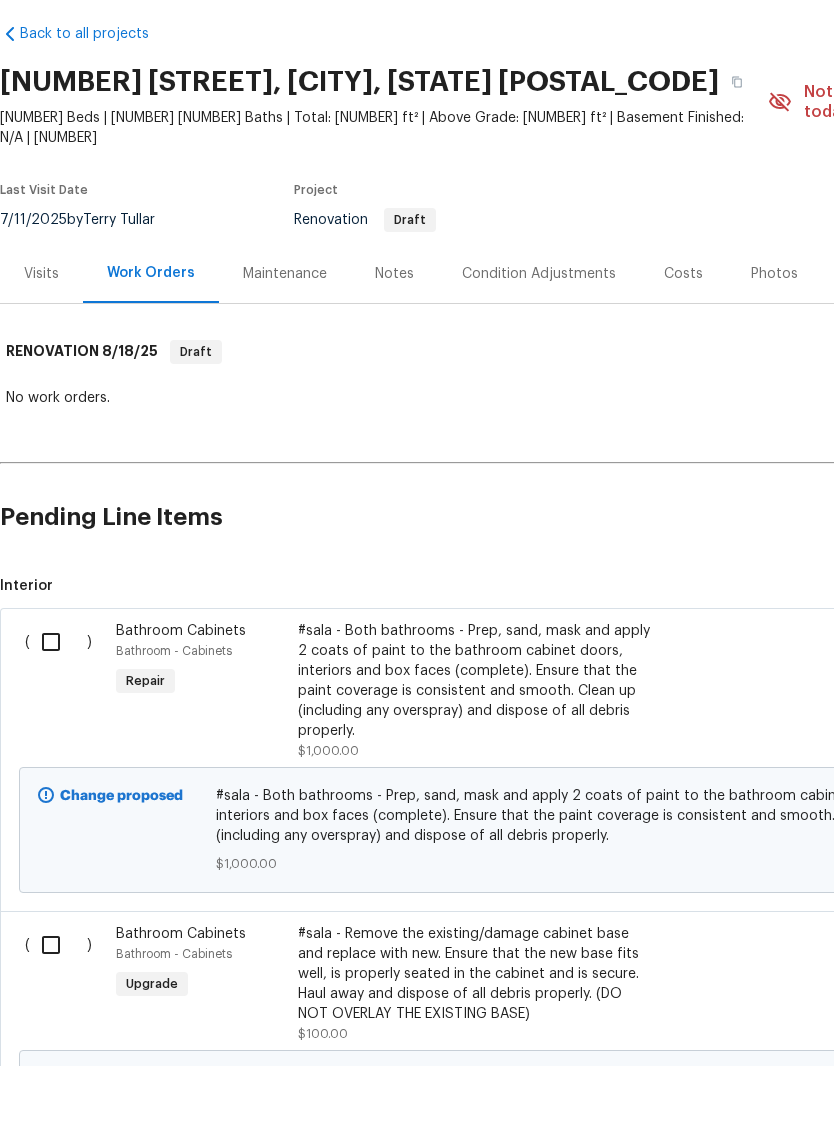 click on "Condition Adjustments" at bounding box center (539, 353) 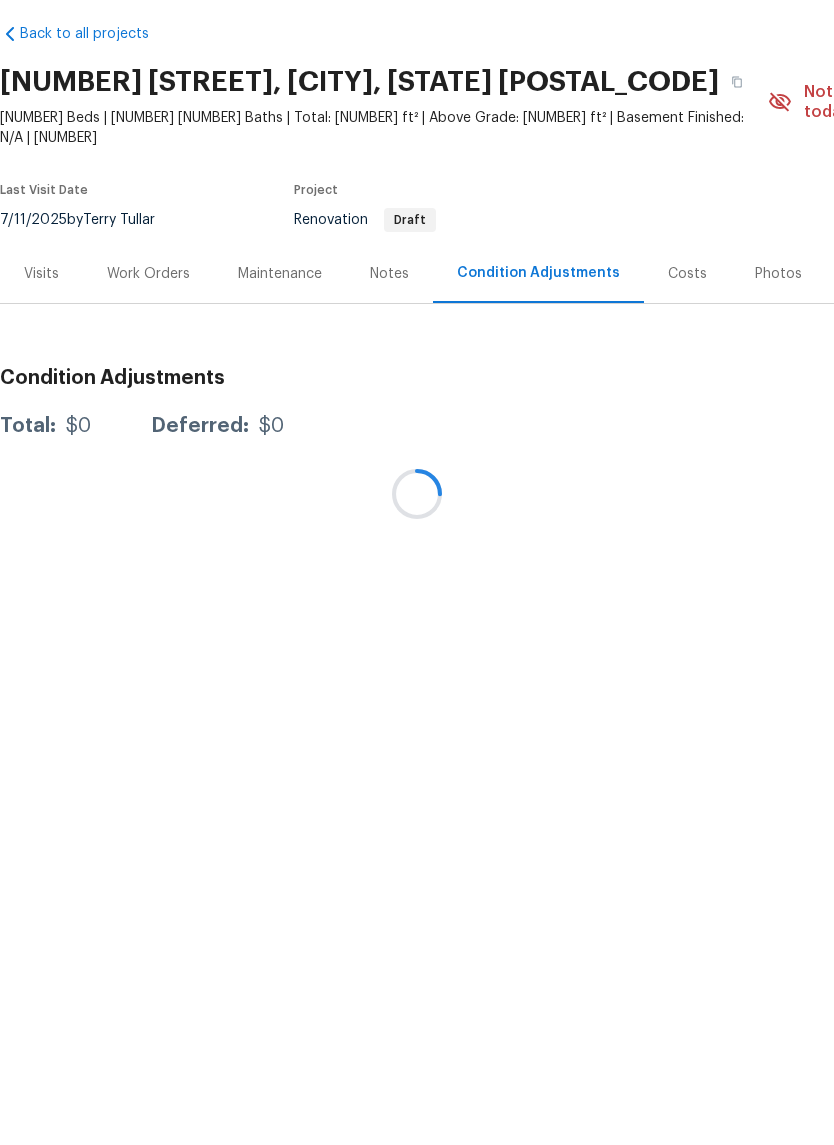 scroll, scrollTop: 0, scrollLeft: 0, axis: both 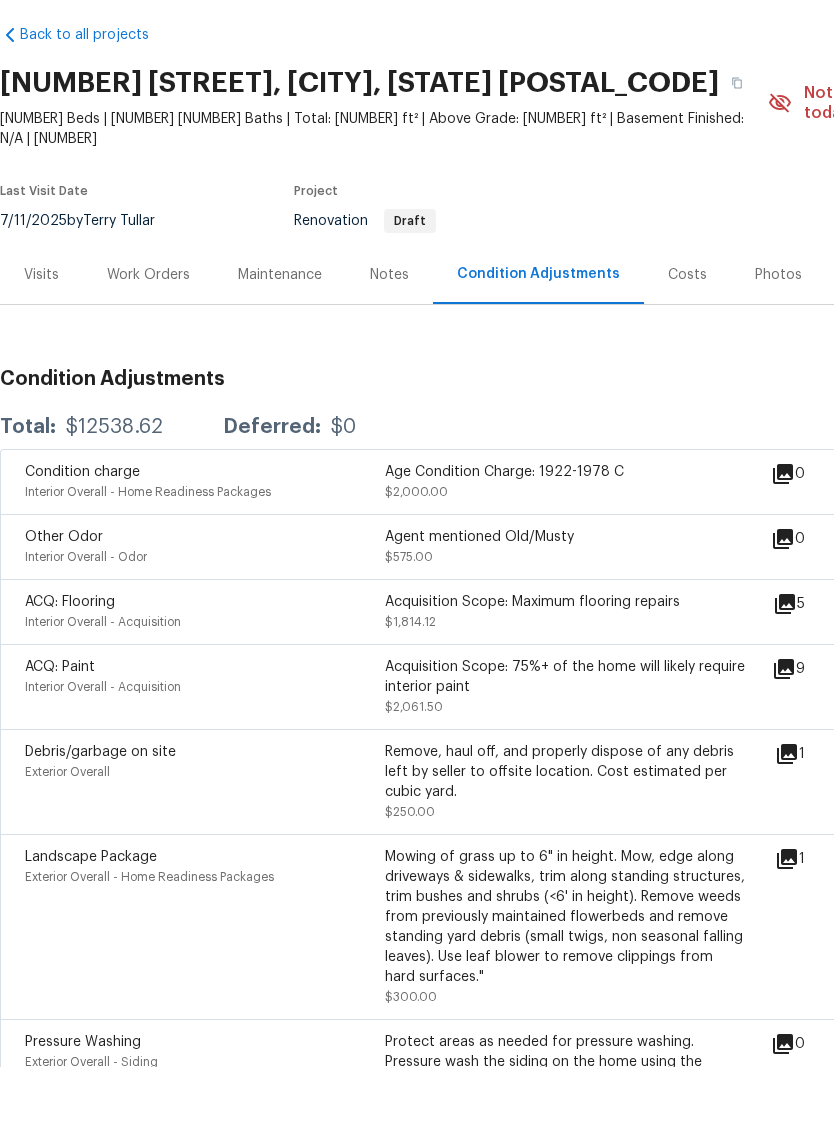 click on "Interior Overall - Acquisition" at bounding box center [103, 700] 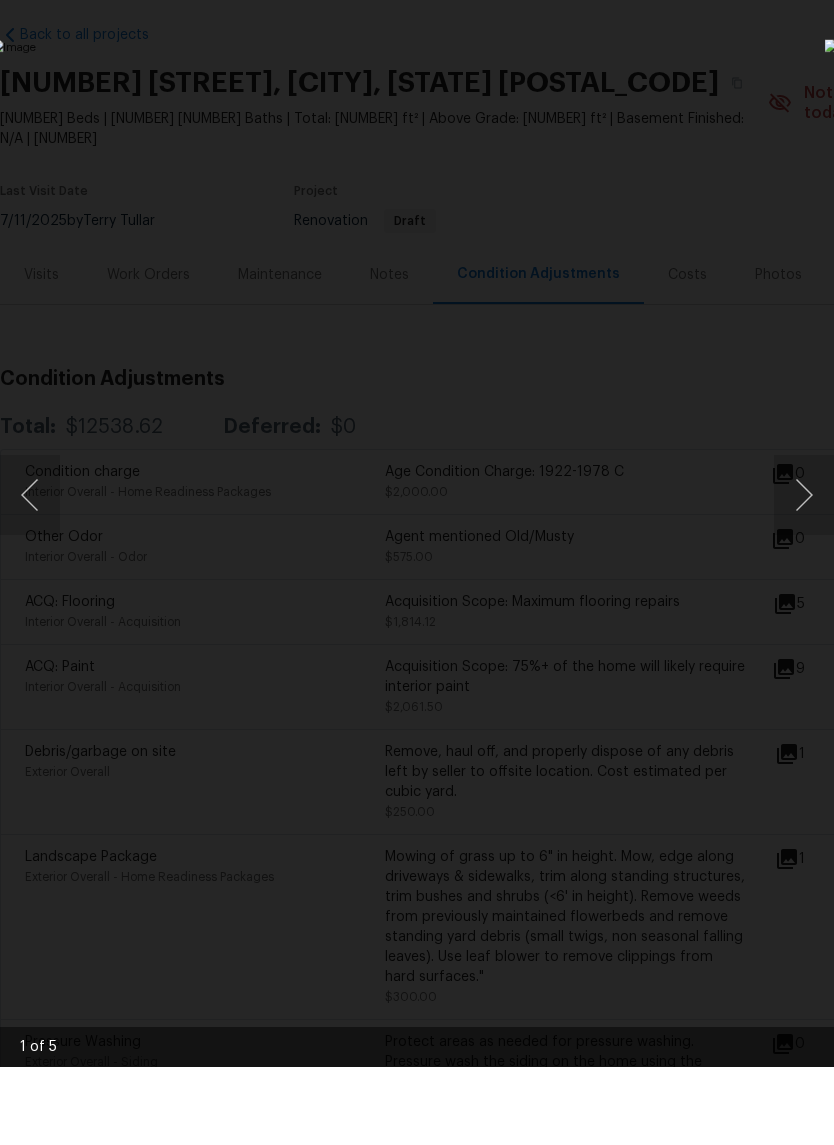 click at bounding box center [804, 573] 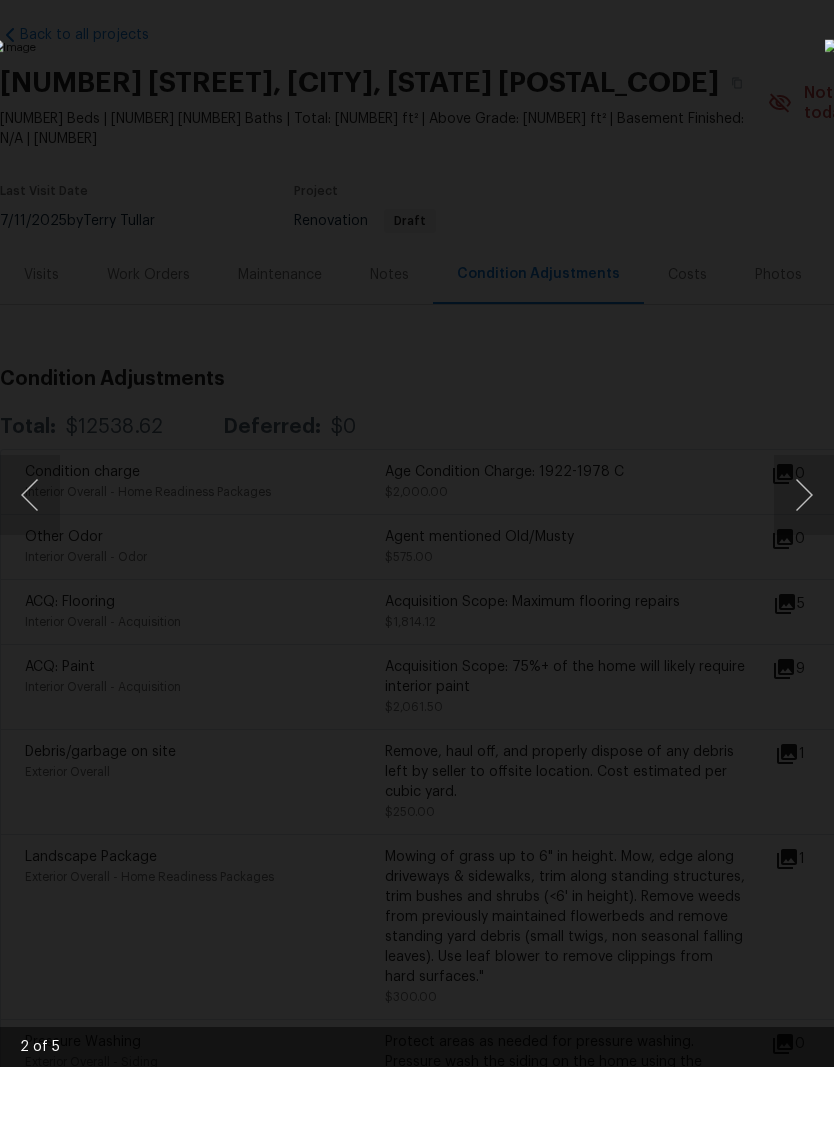 click at bounding box center [804, 573] 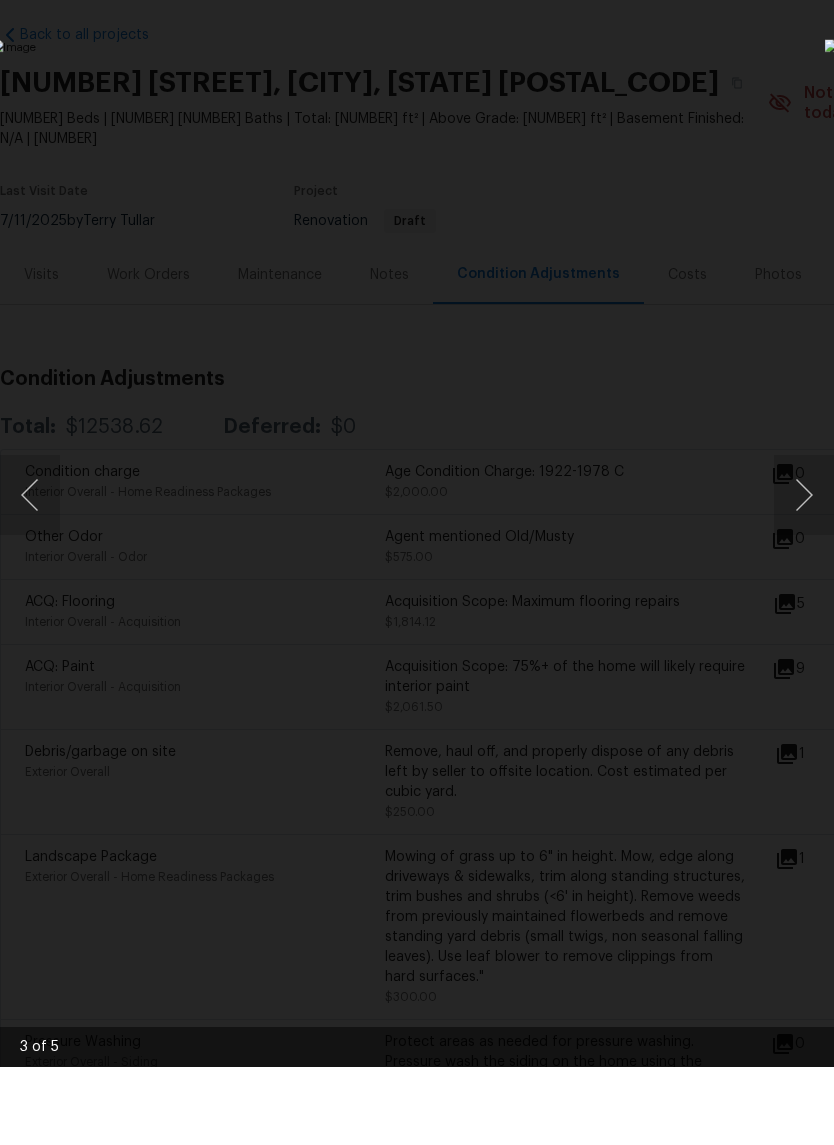 click at bounding box center [804, 573] 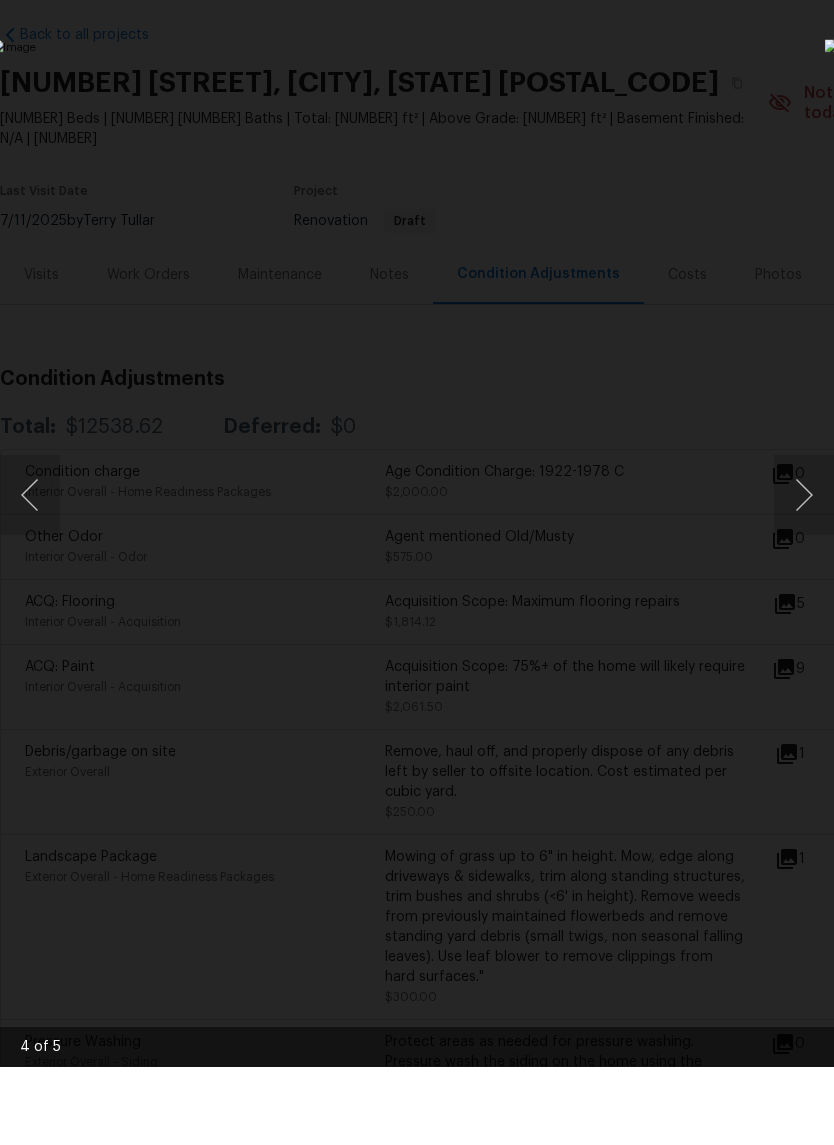 click at bounding box center [804, 573] 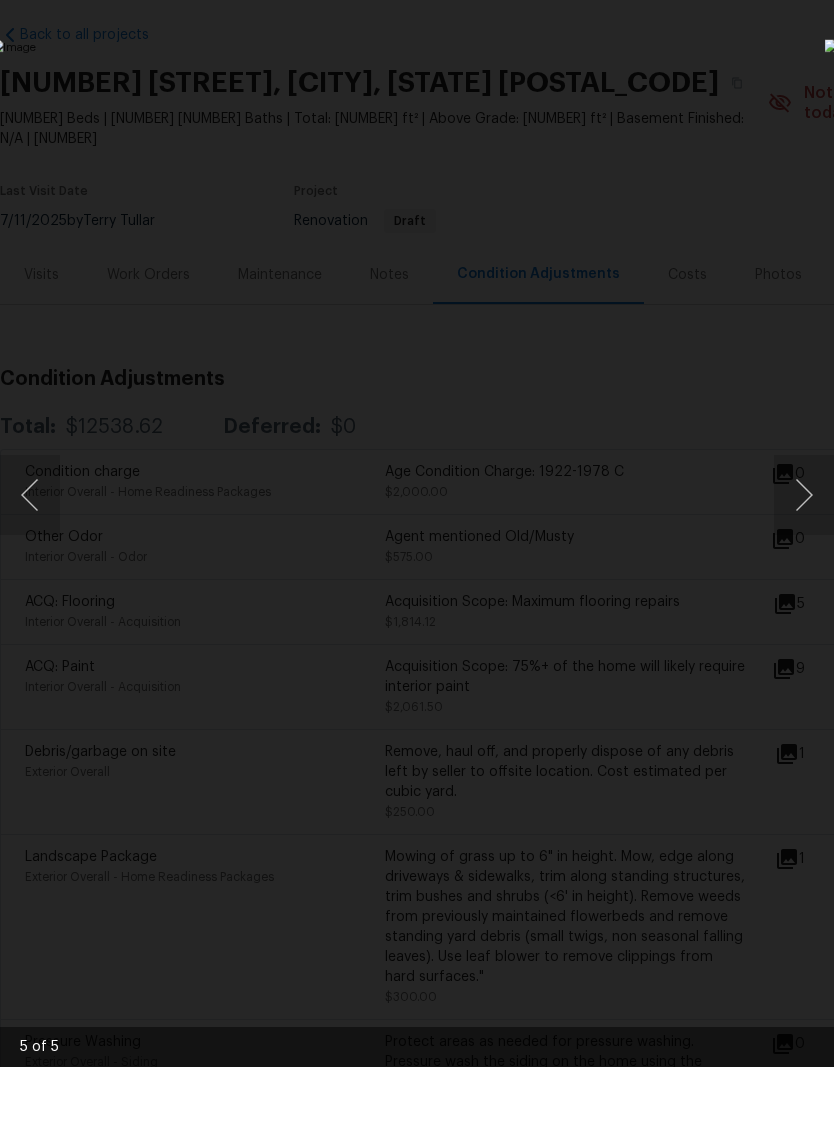 click at bounding box center [804, 573] 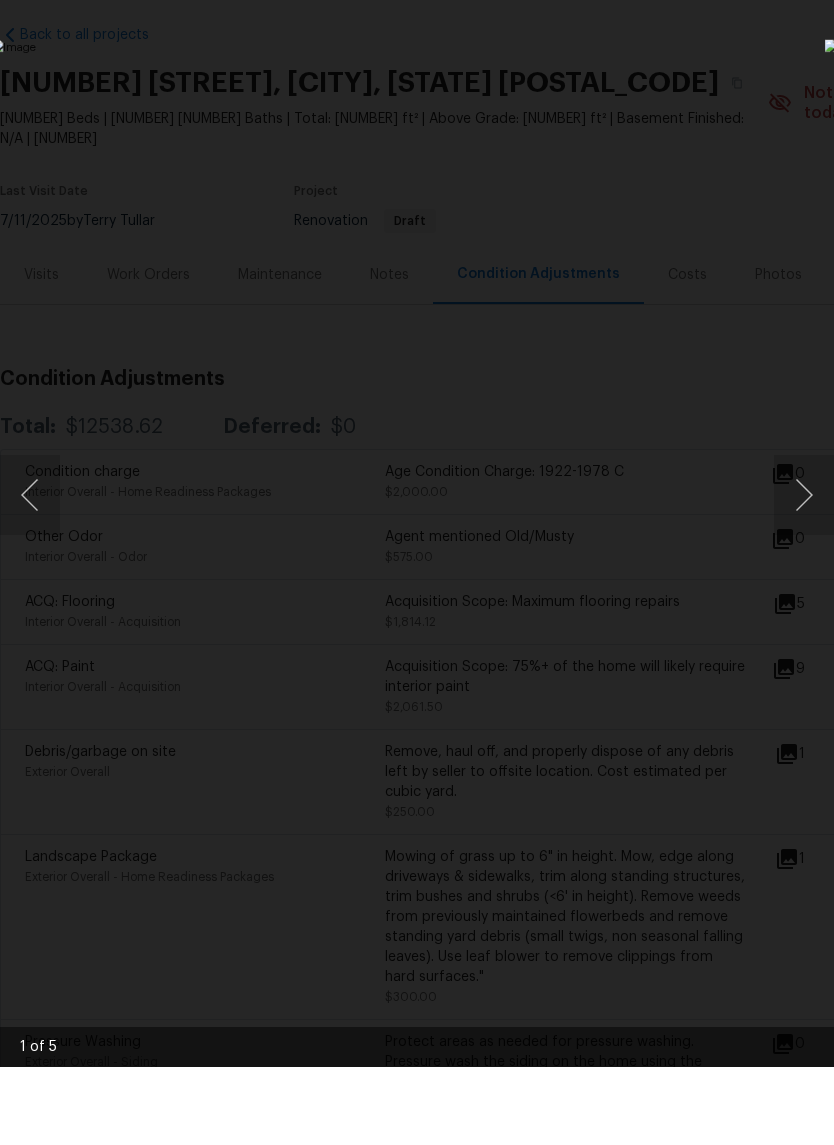 click at bounding box center [417, 572] 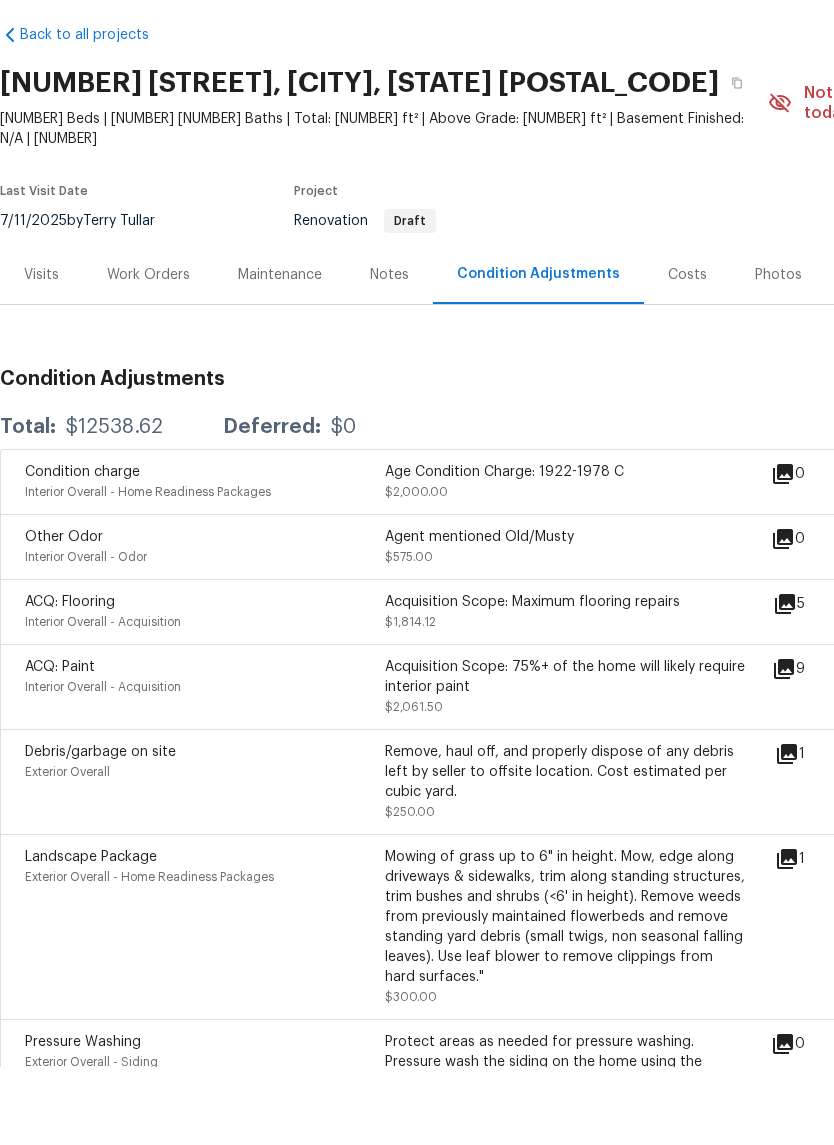 click on "Landscape Package" at bounding box center (205, 935) 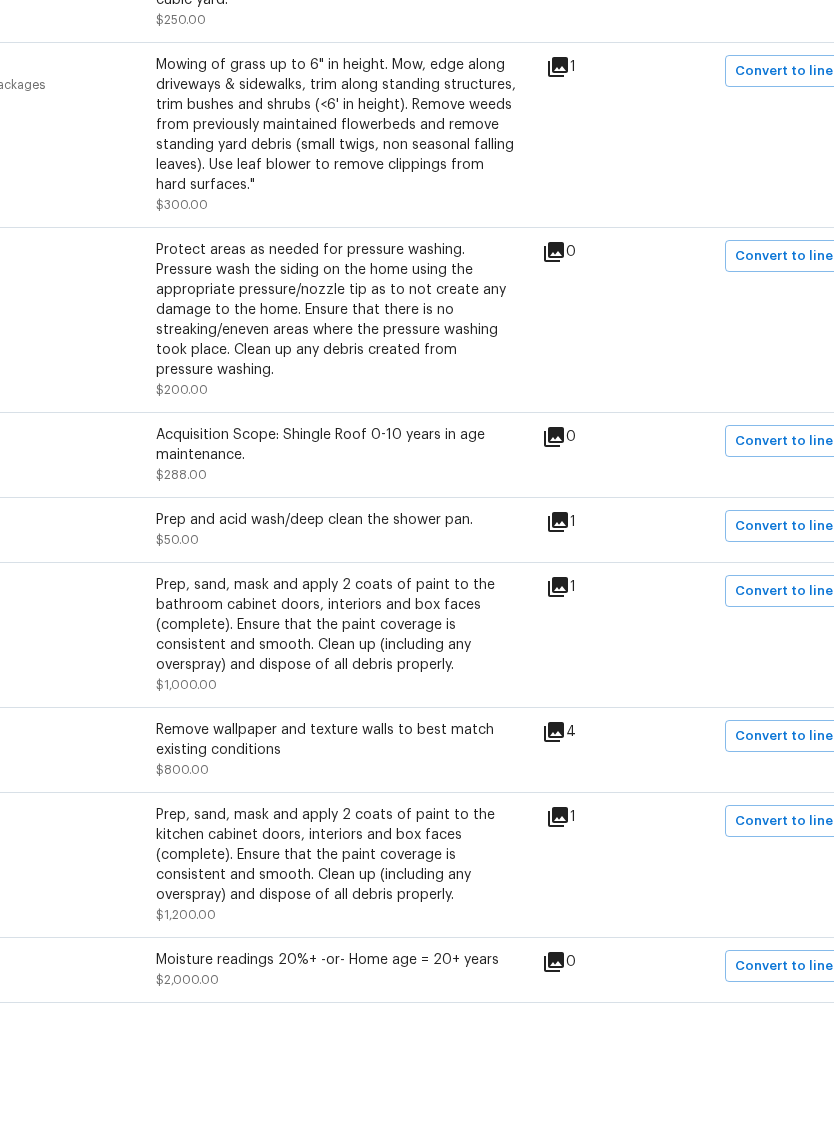 scroll, scrollTop: 792, scrollLeft: 230, axis: both 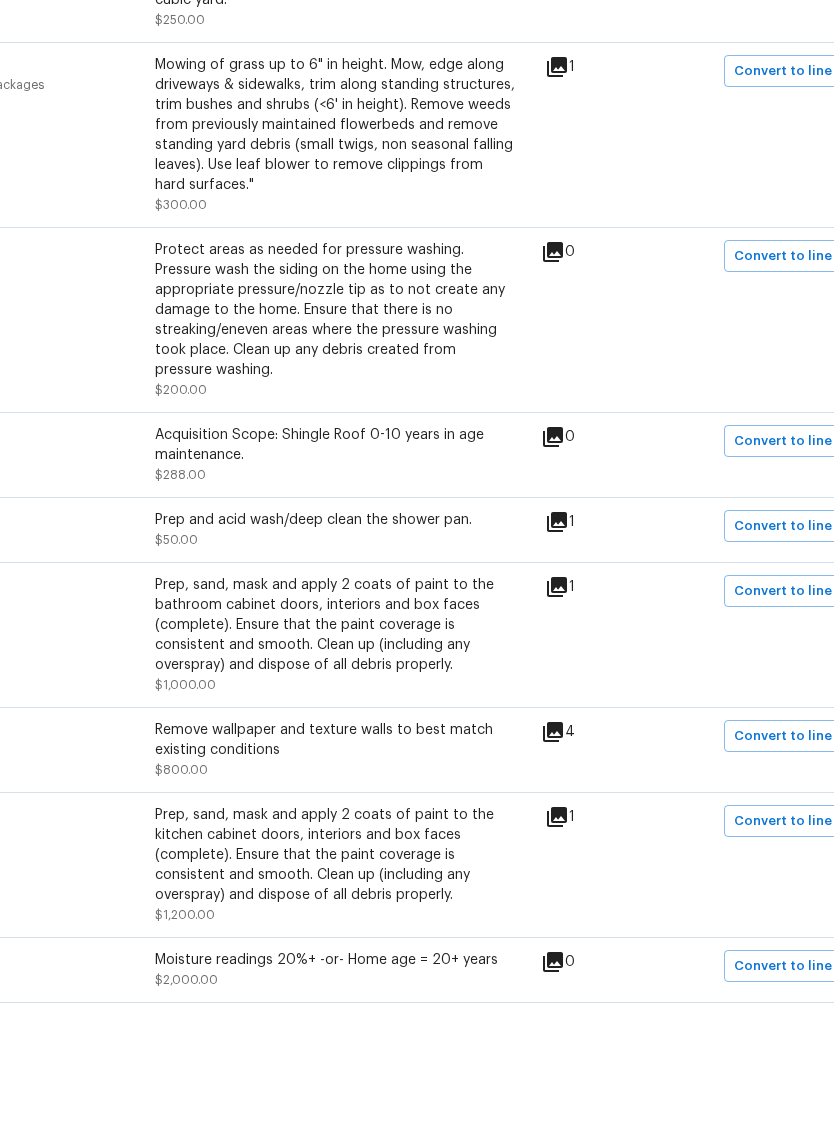 click on "Remove wallpaper and texture walls to best match existing conditions" at bounding box center [335, 818] 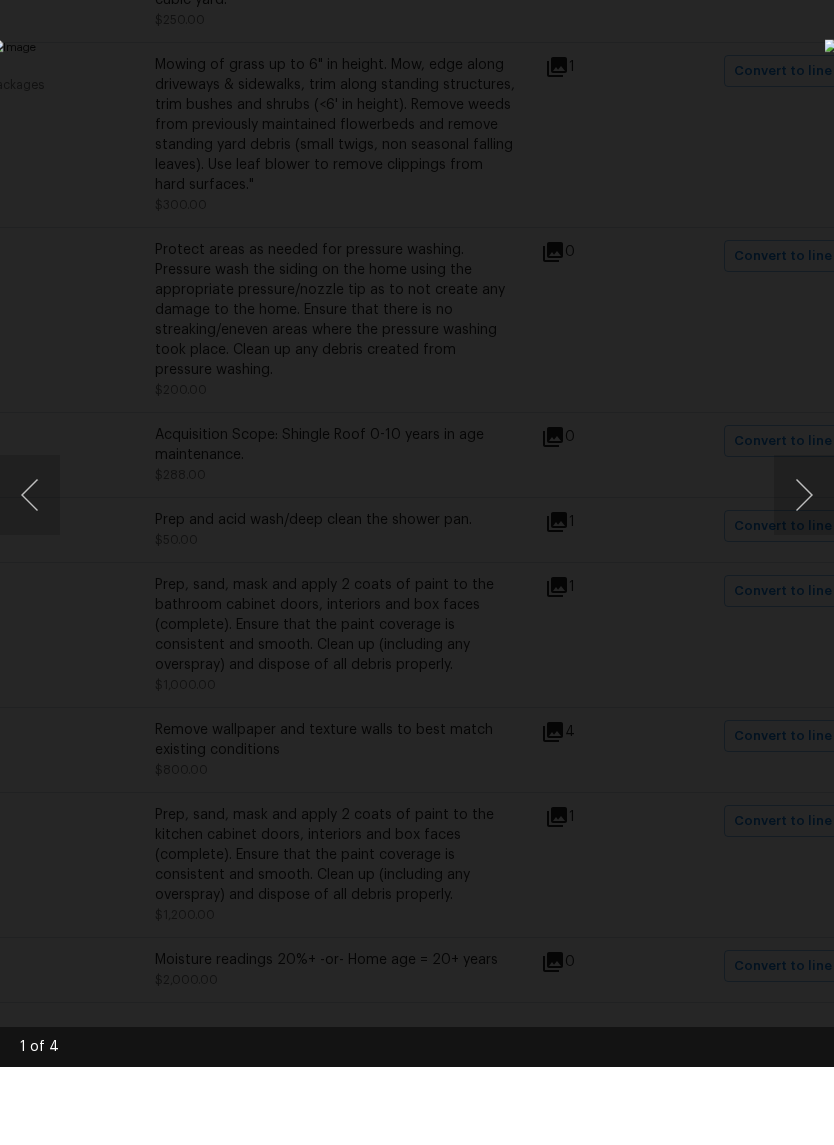 click at bounding box center [804, 573] 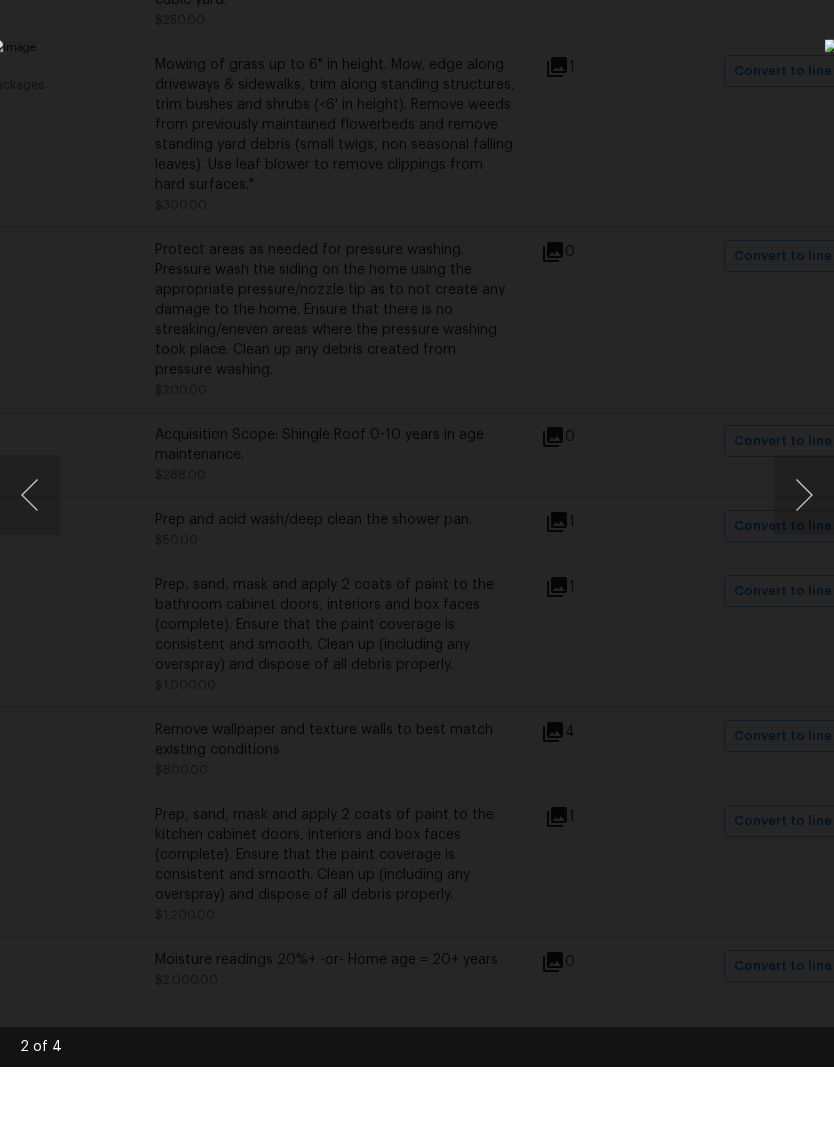 click at bounding box center [804, 573] 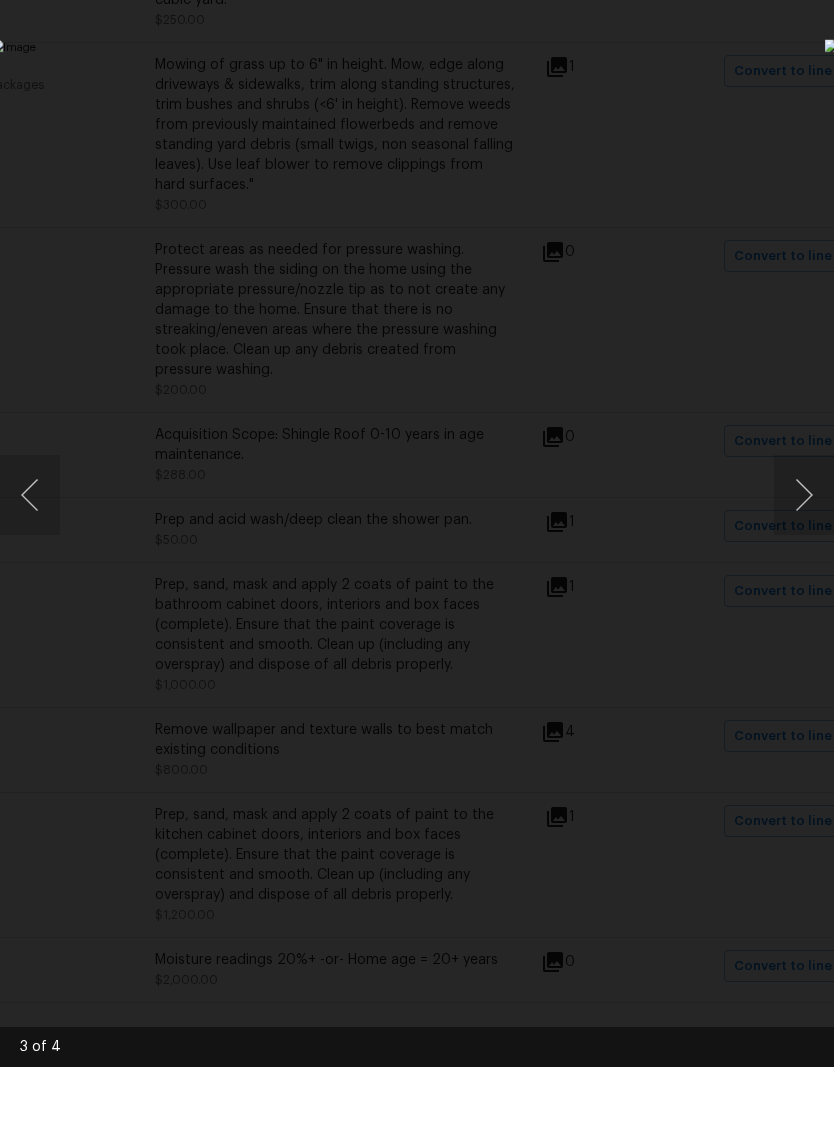 click at bounding box center (804, 573) 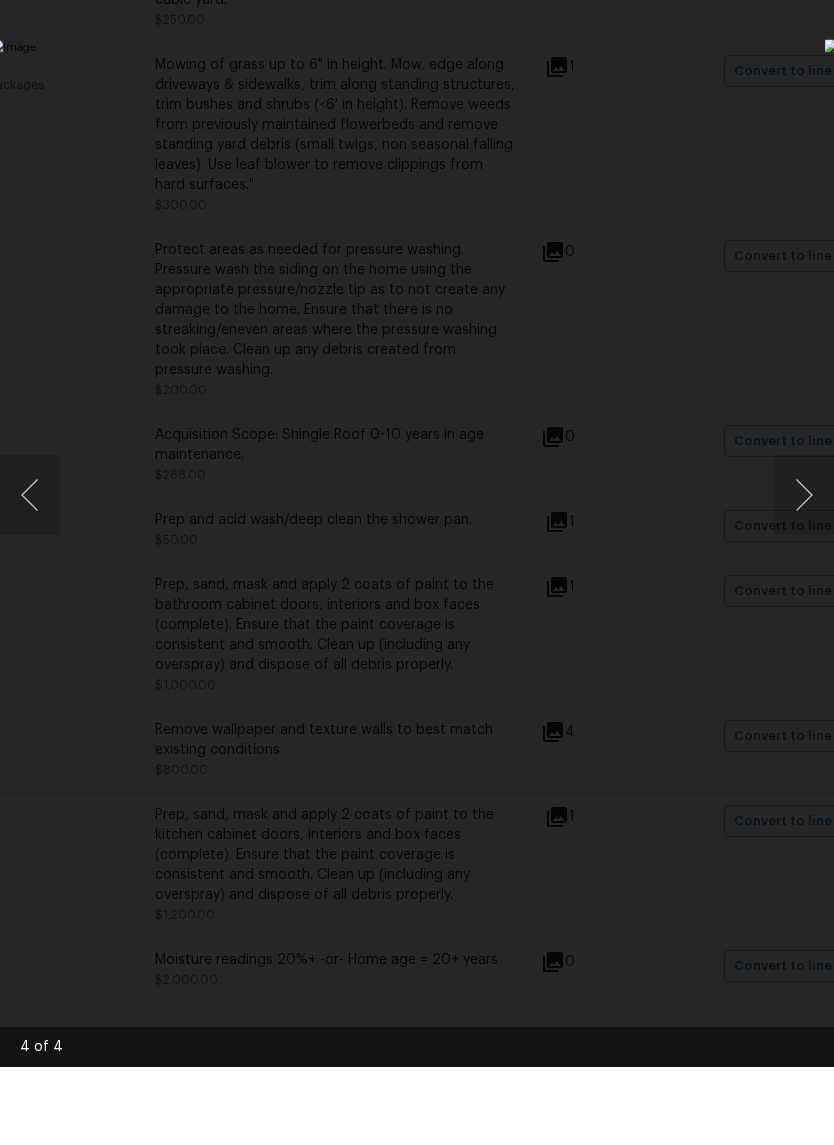 click at bounding box center (804, 573) 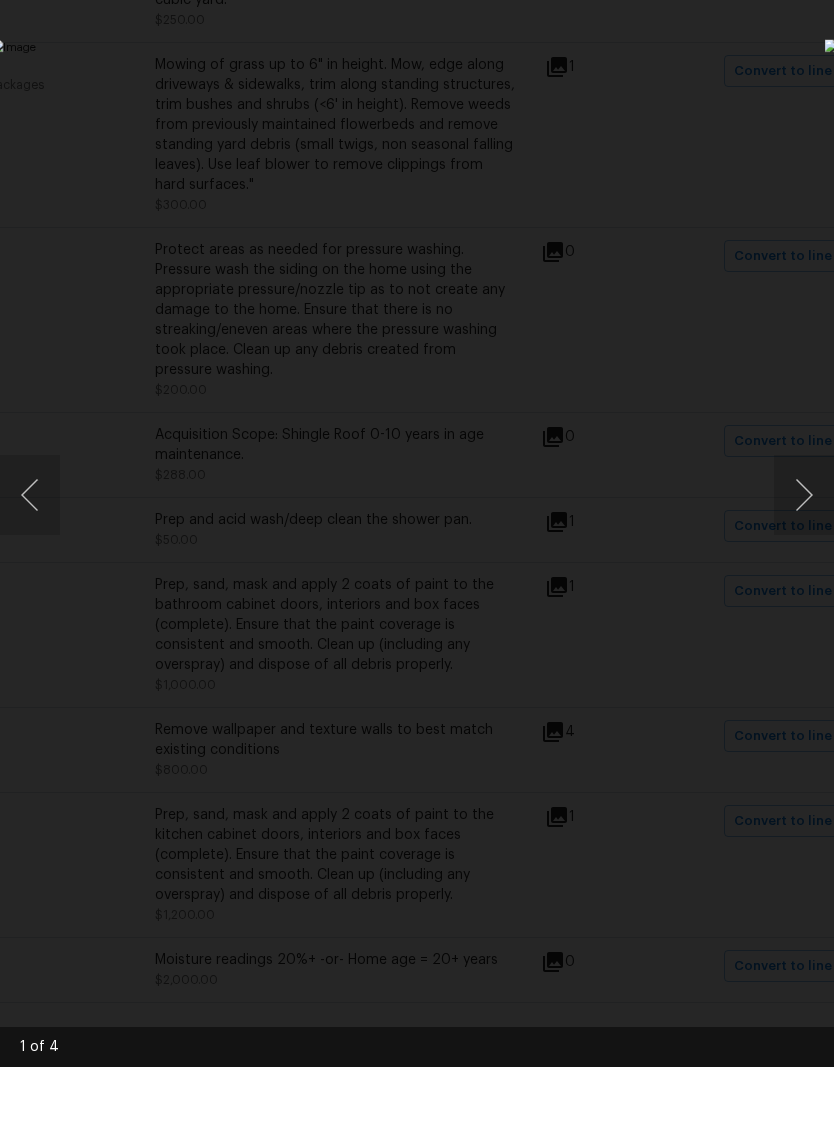 click at bounding box center [804, 573] 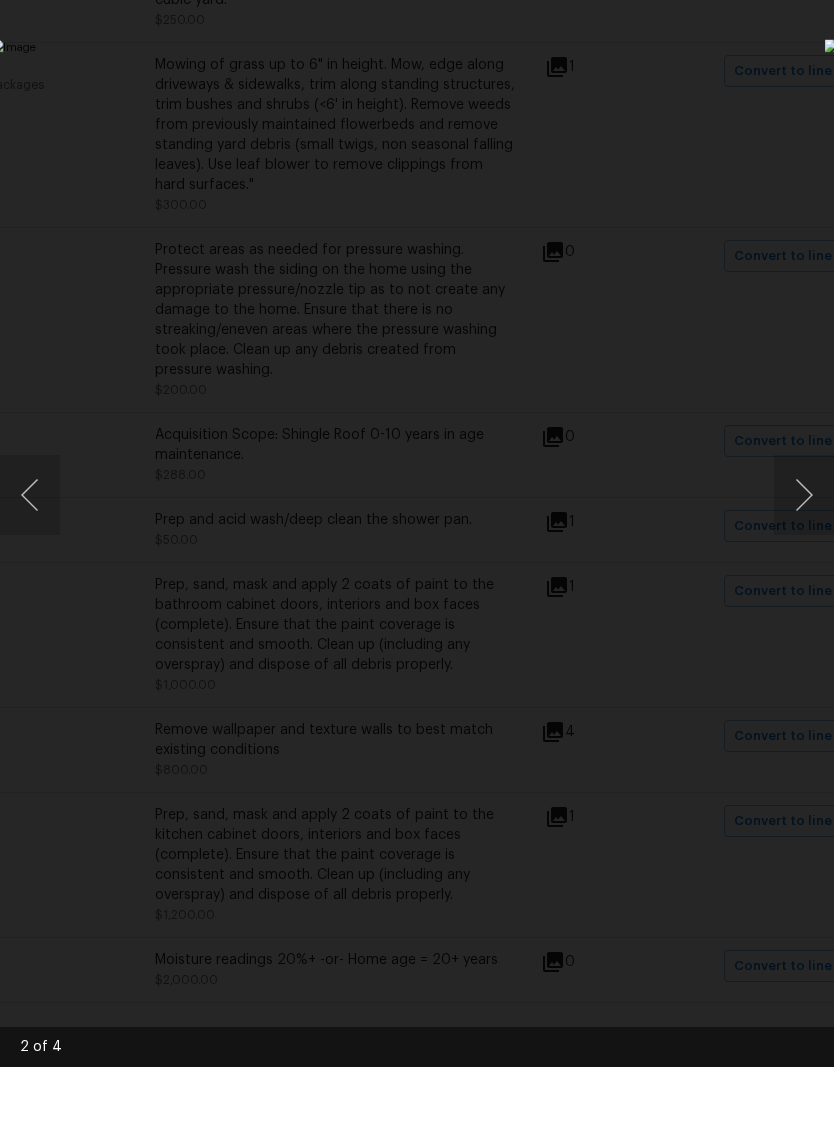 click at bounding box center (417, 572) 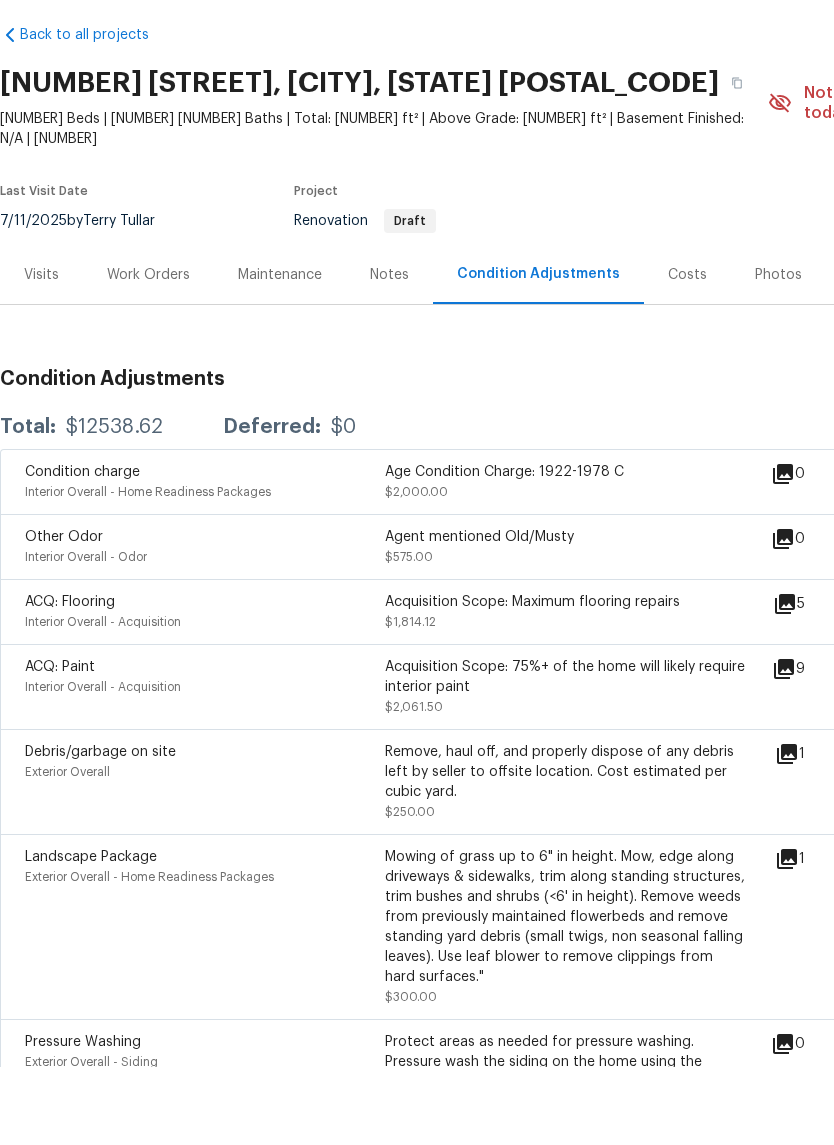scroll, scrollTop: 0, scrollLeft: 0, axis: both 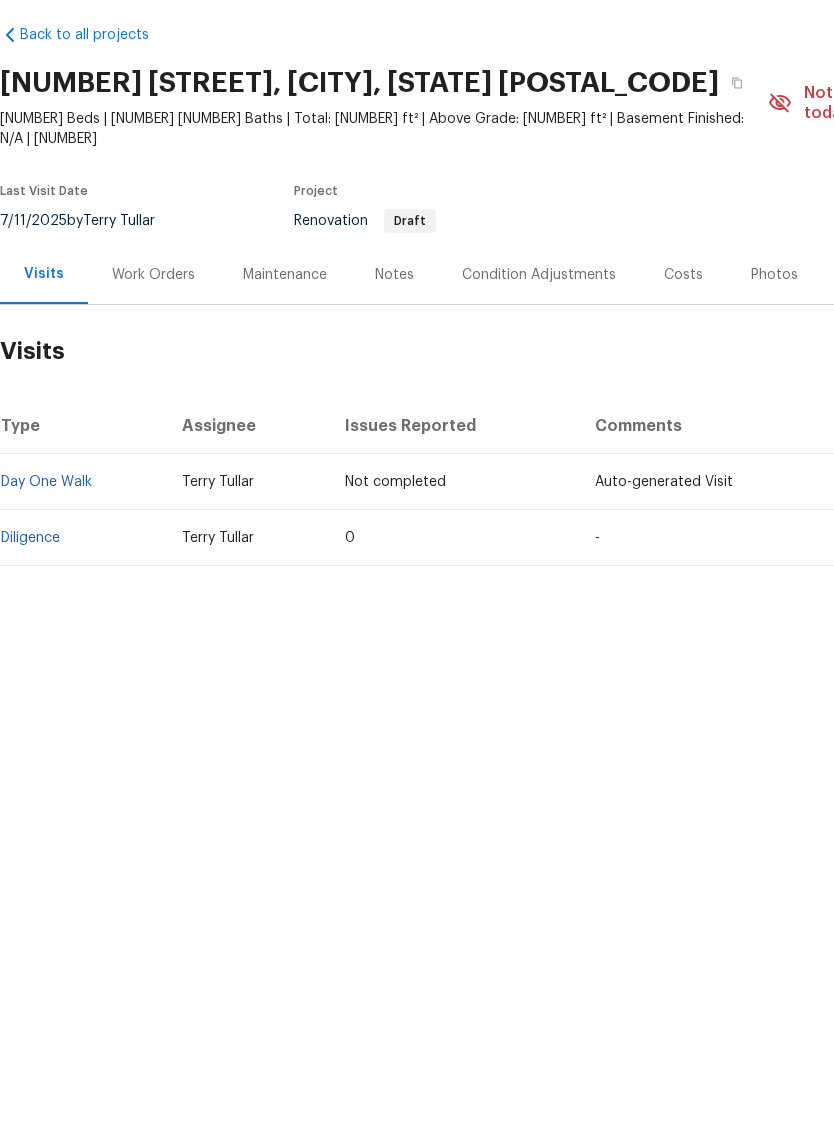 click on "Work Orders" at bounding box center (153, 352) 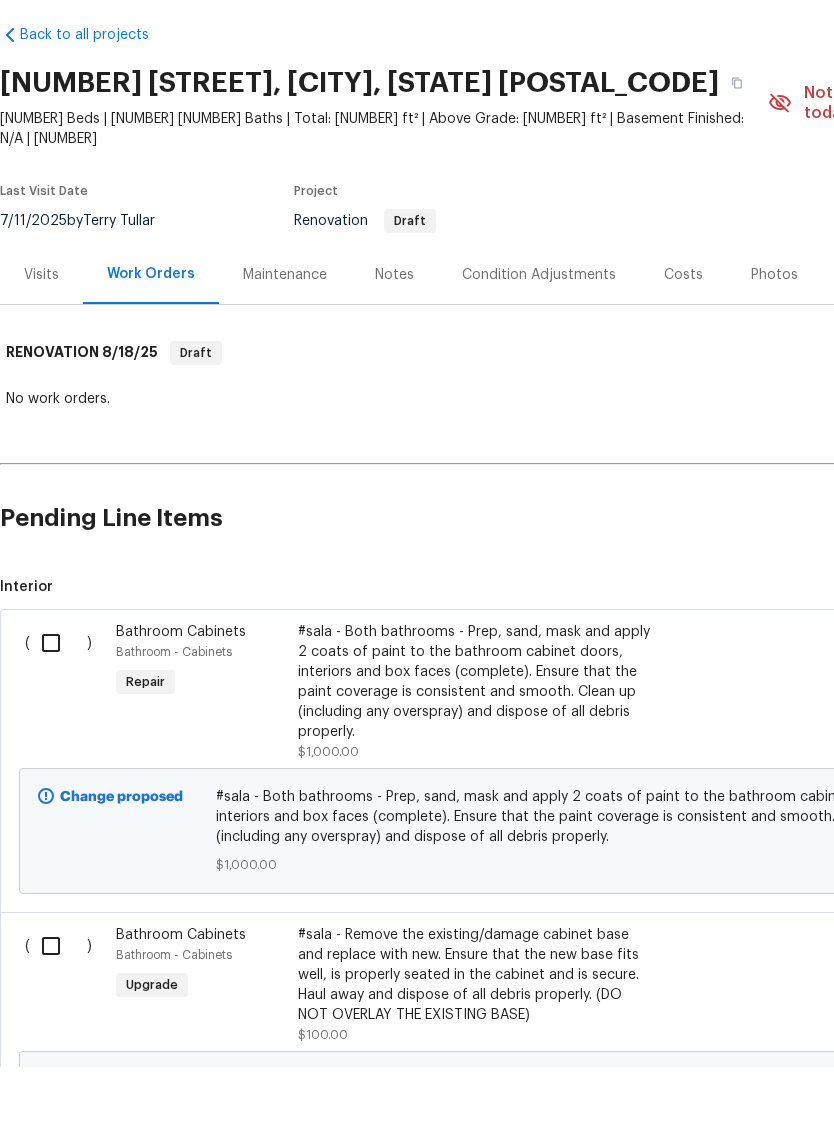 click on "Maintenance" at bounding box center [285, 353] 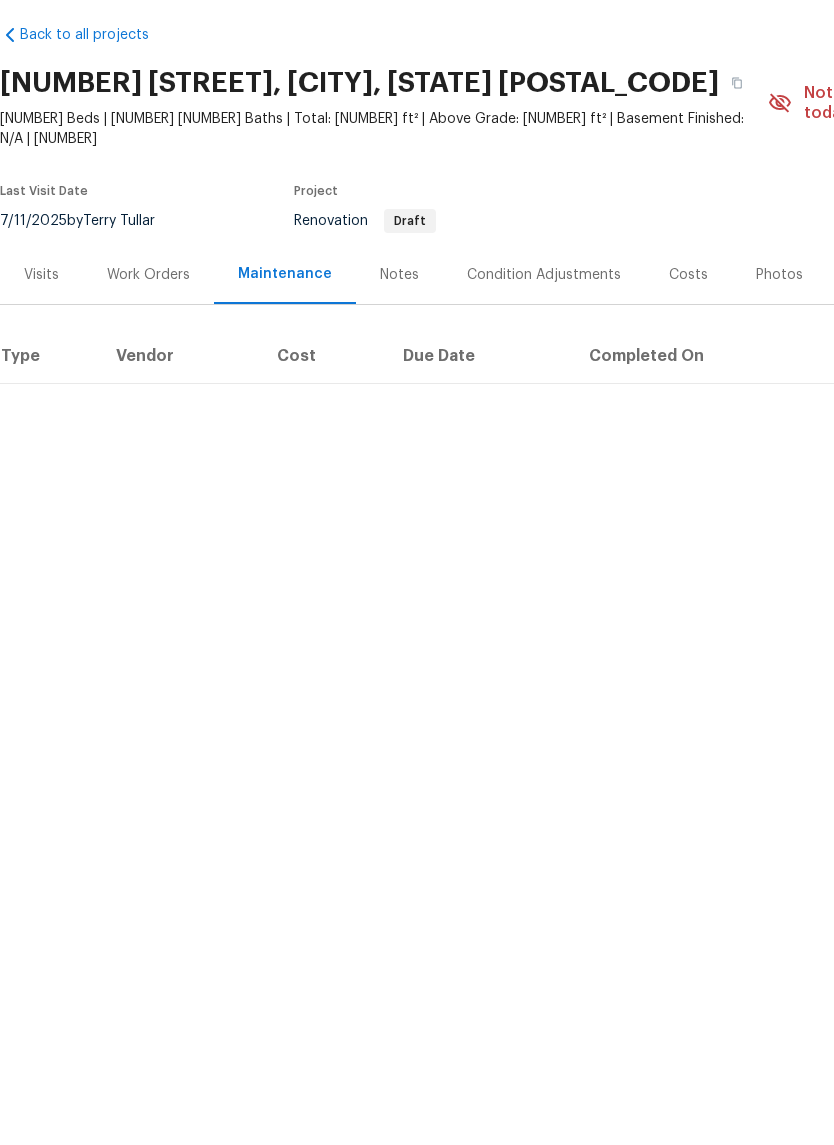 click on "Notes" at bounding box center [399, 353] 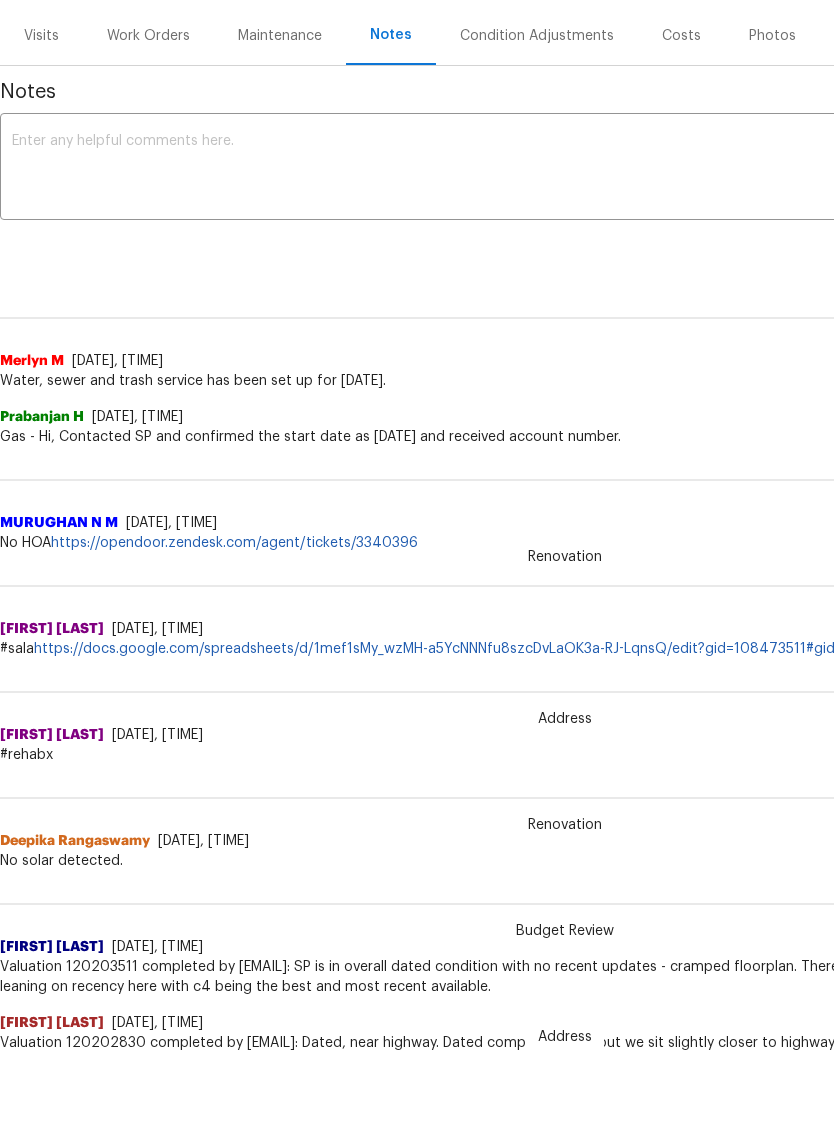 scroll, scrollTop: 240, scrollLeft: 0, axis: vertical 